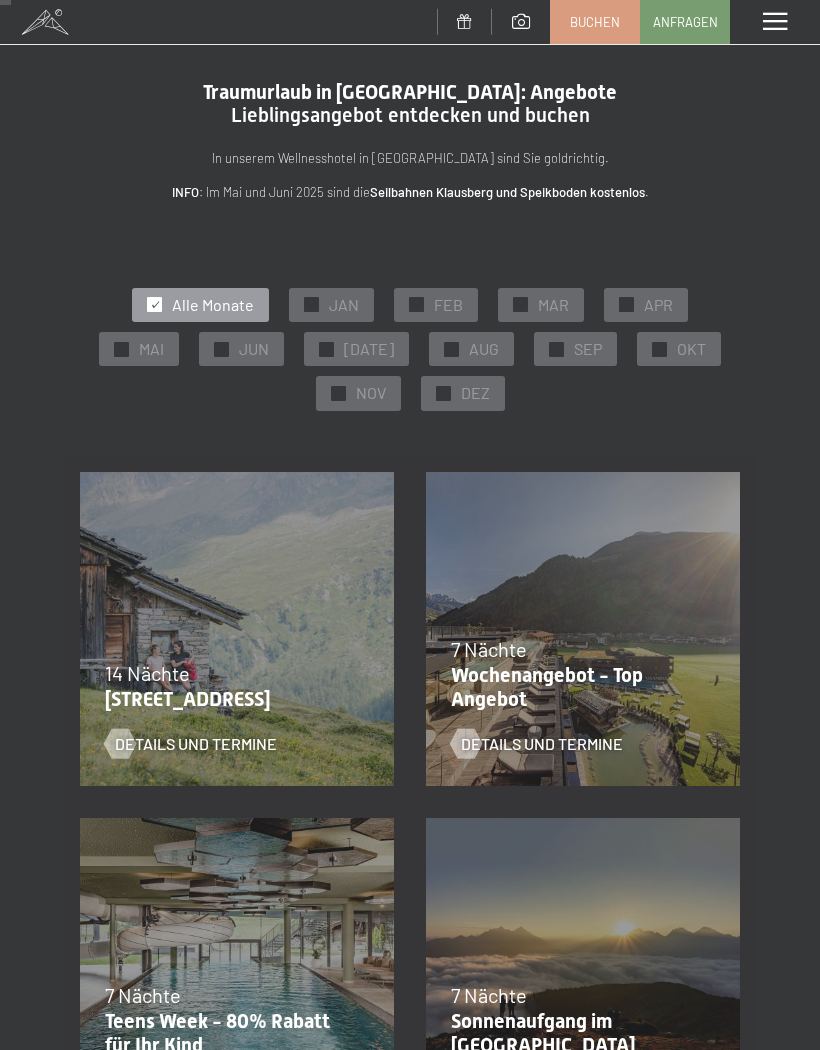 scroll, scrollTop: 40, scrollLeft: 0, axis: vertical 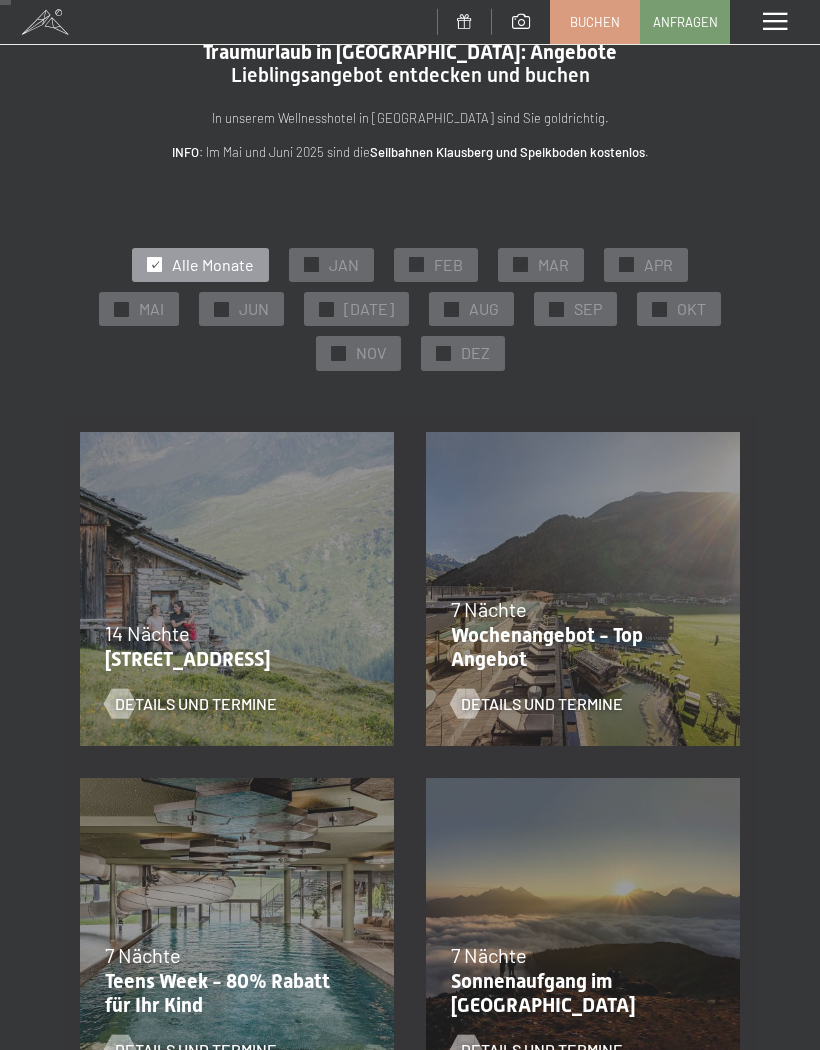 click on "Details und Termine" at bounding box center [542, 704] 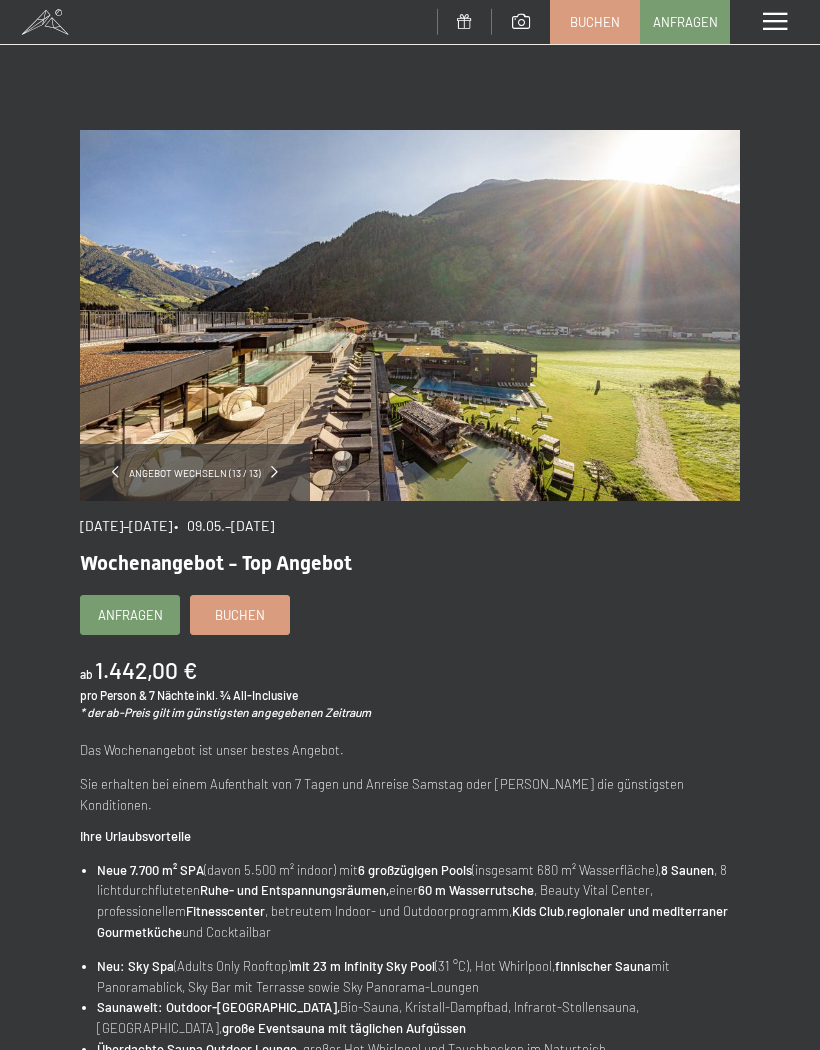 scroll, scrollTop: 0, scrollLeft: 0, axis: both 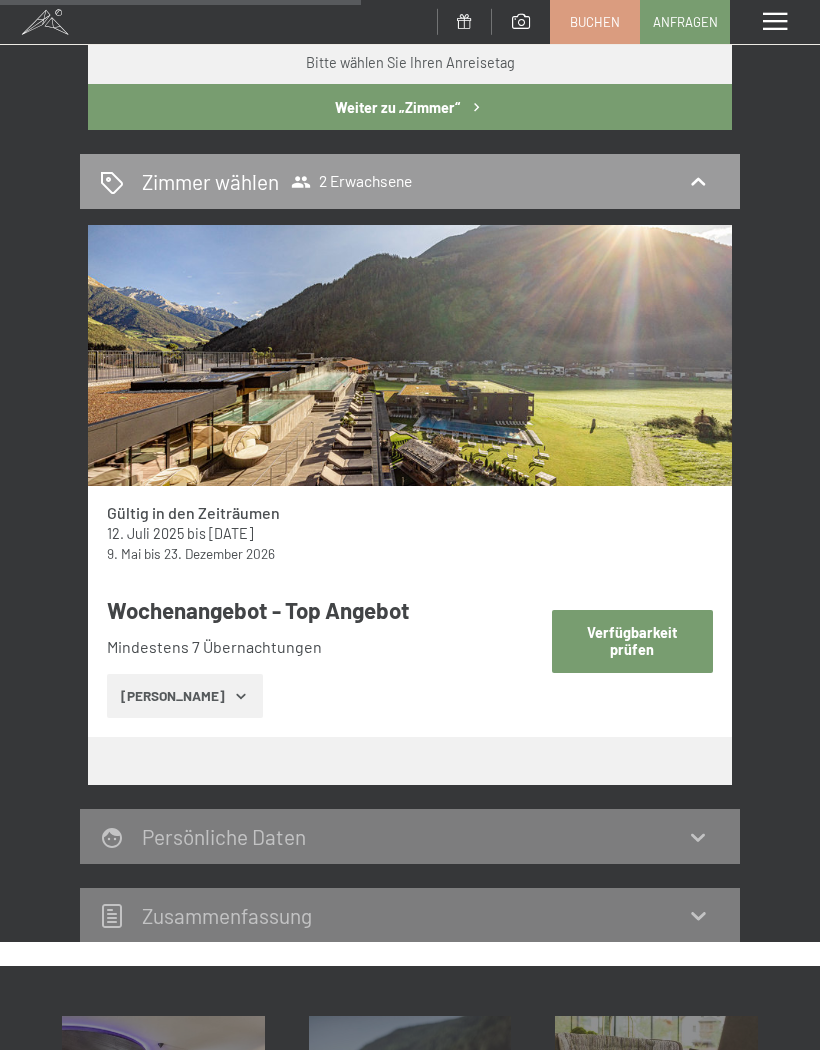 click 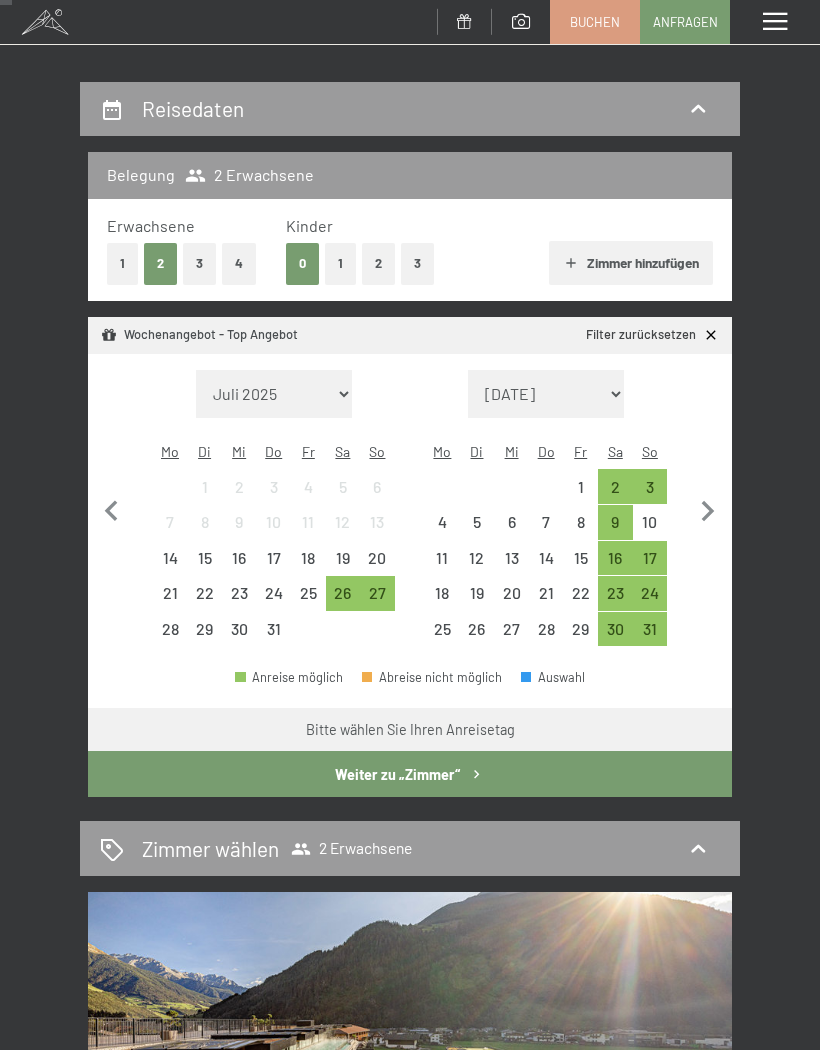 scroll, scrollTop: 153, scrollLeft: 0, axis: vertical 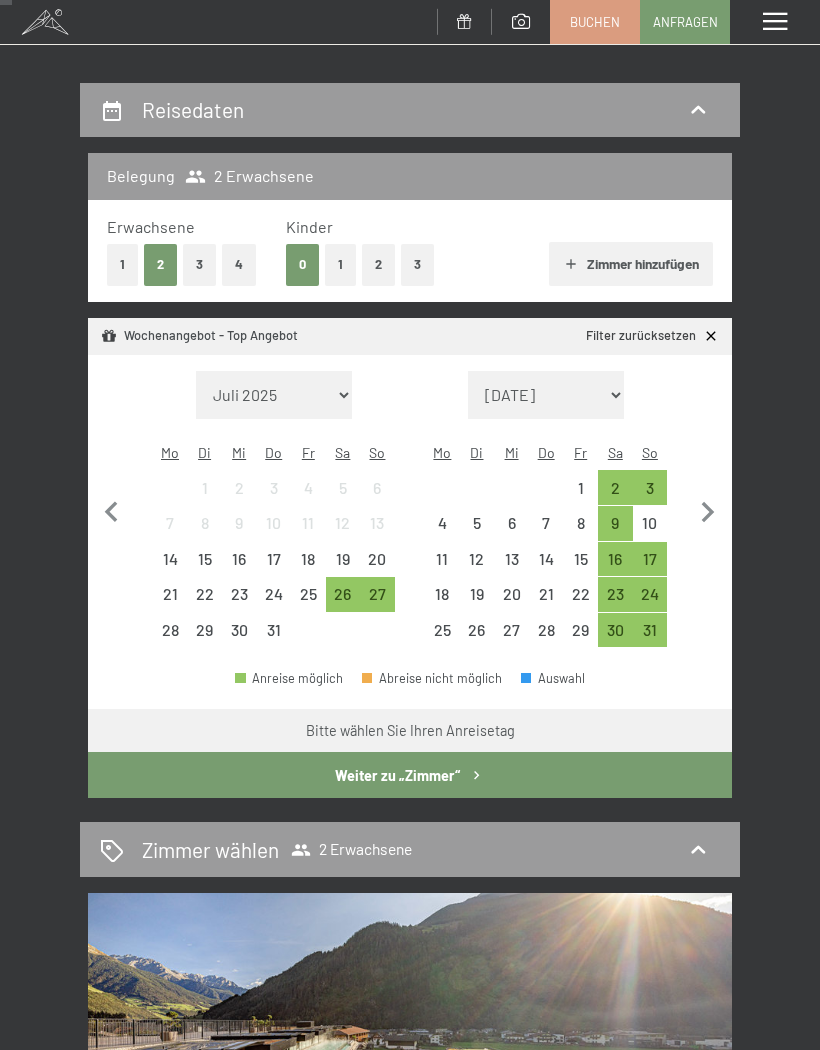 click 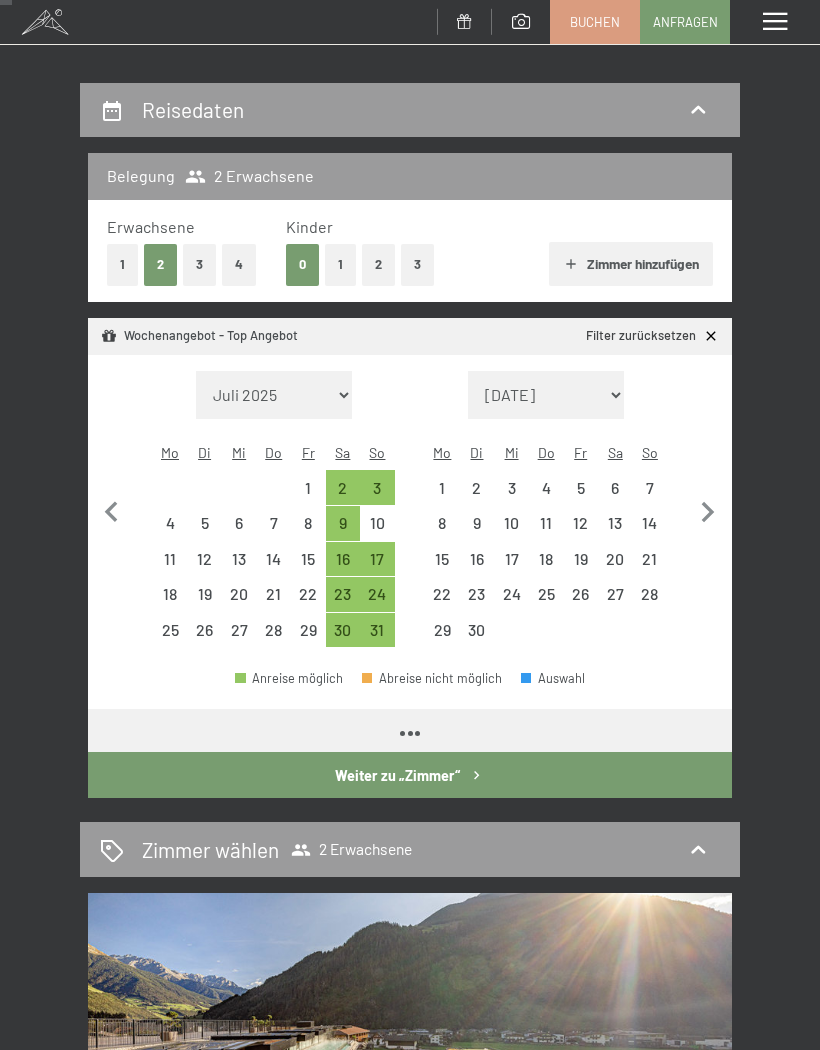 select on "2025-08-01" 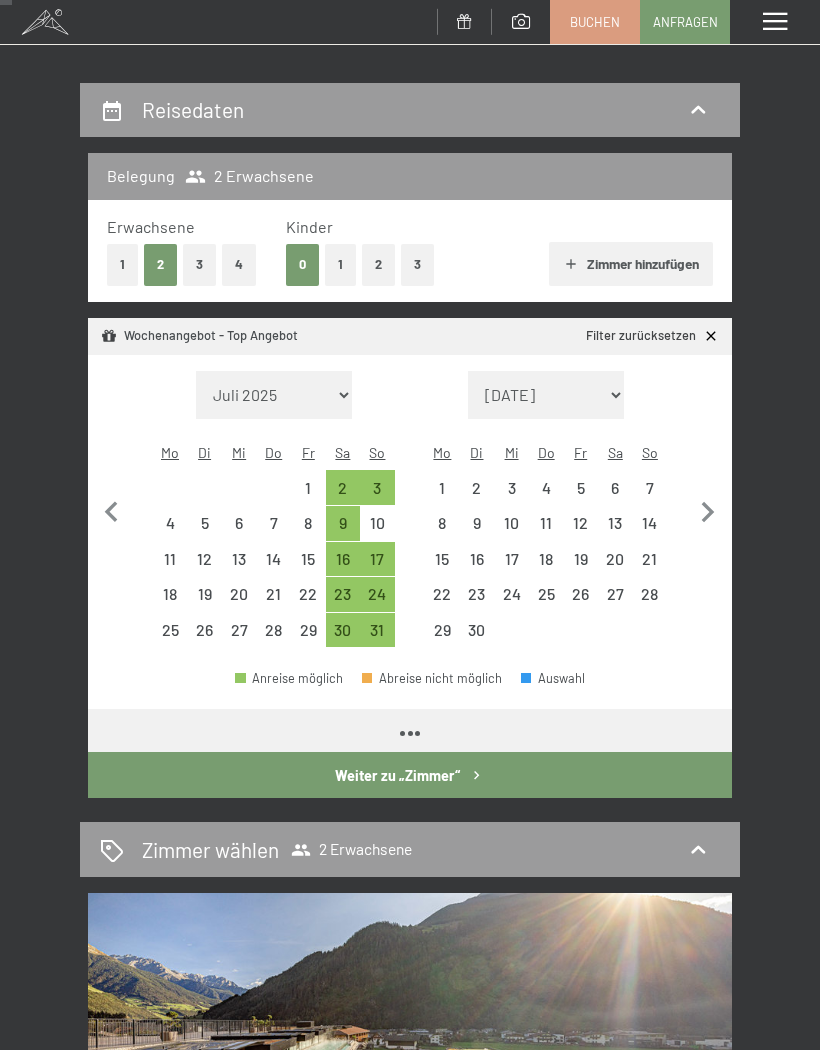 select on "[DATE]" 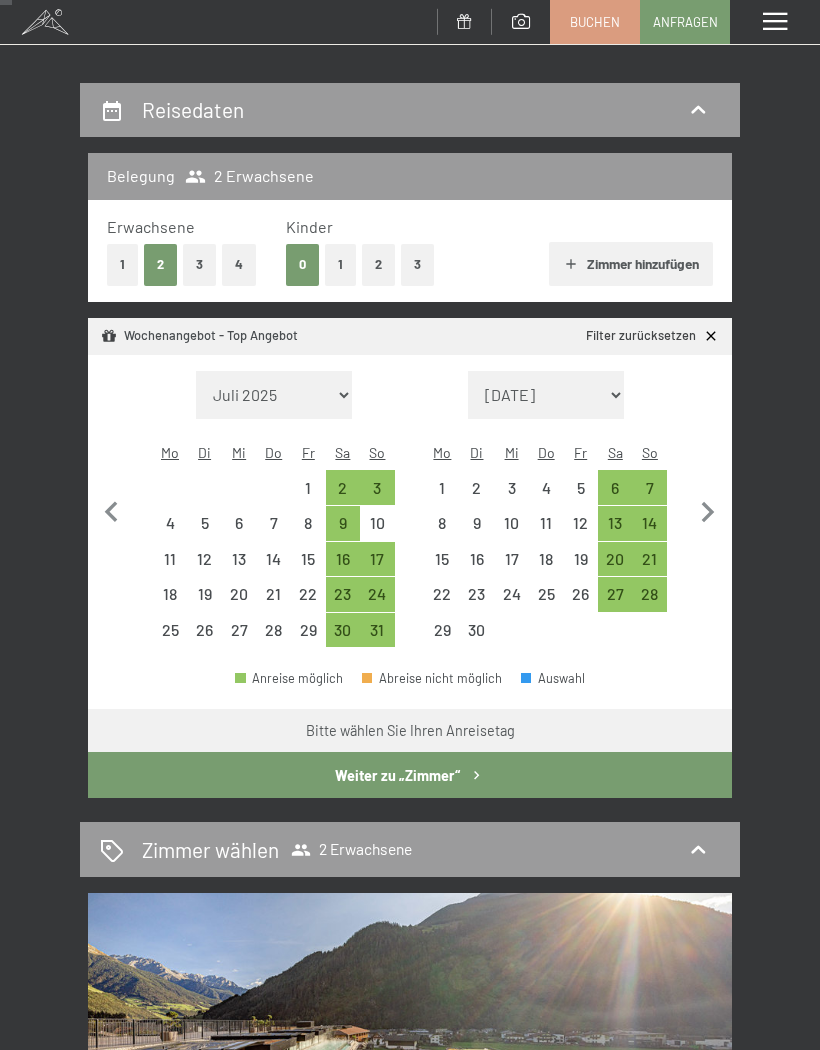 click on "22" at bounding box center [442, 601] 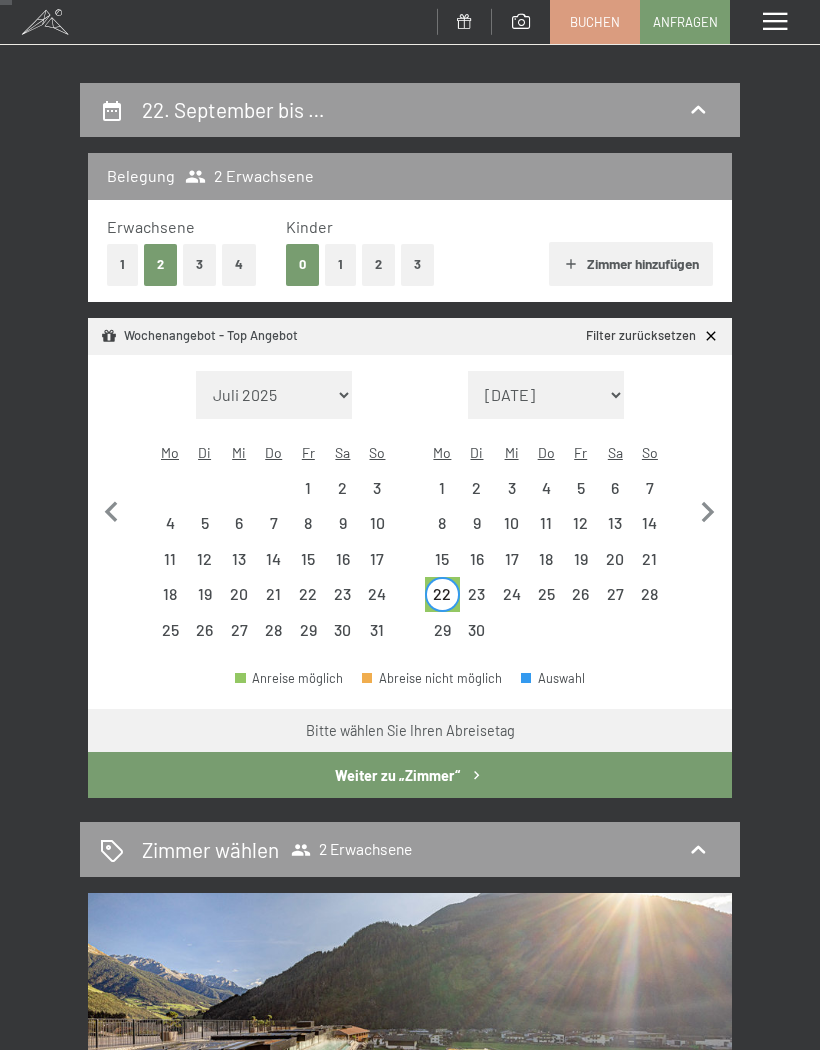 click on "29" at bounding box center (442, 637) 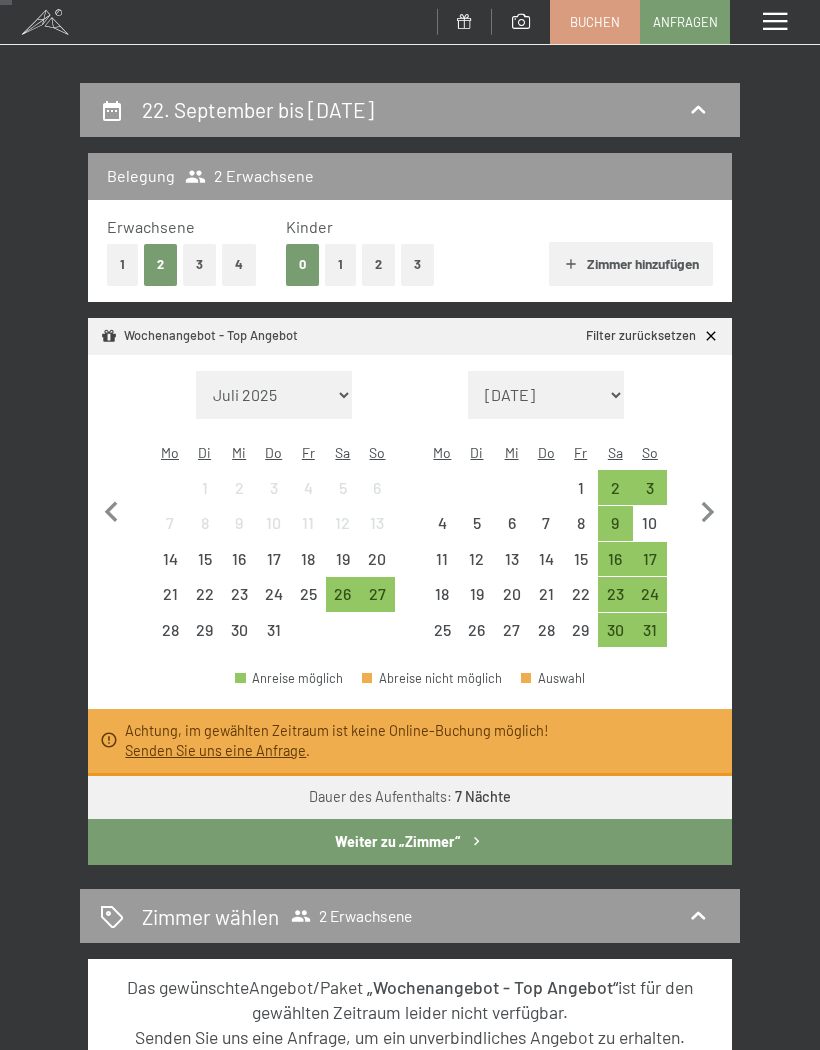 click 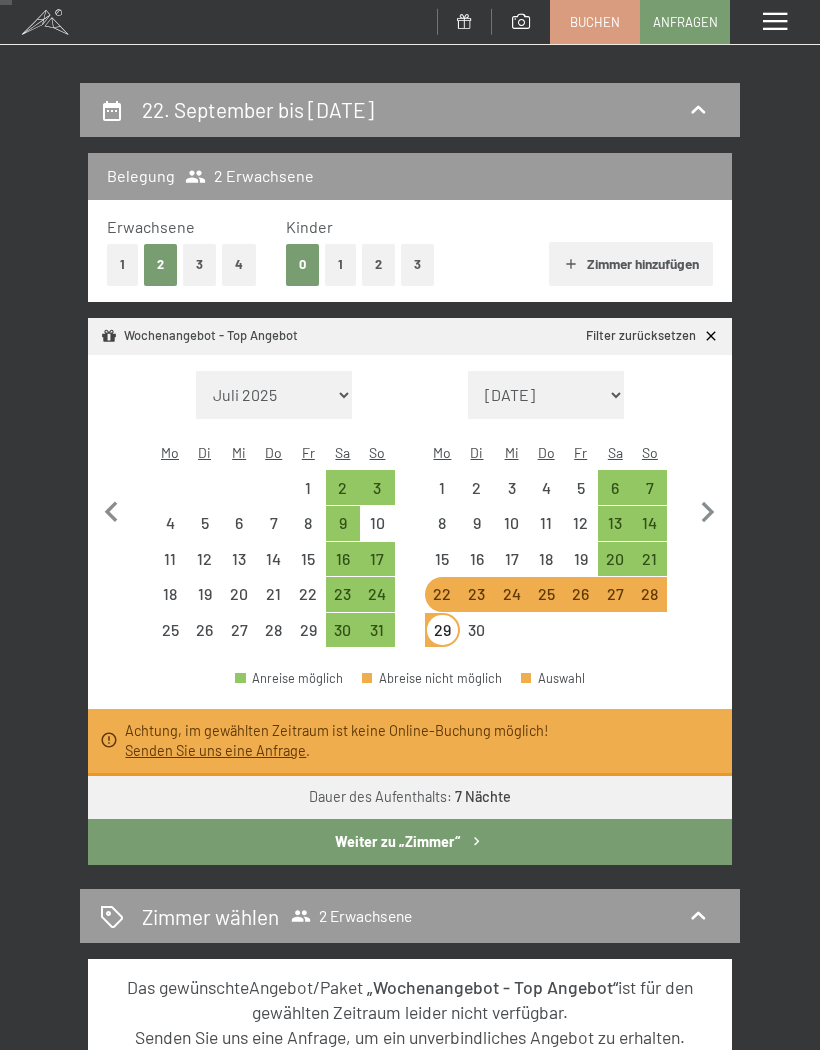 click on "21" at bounding box center [650, 566] 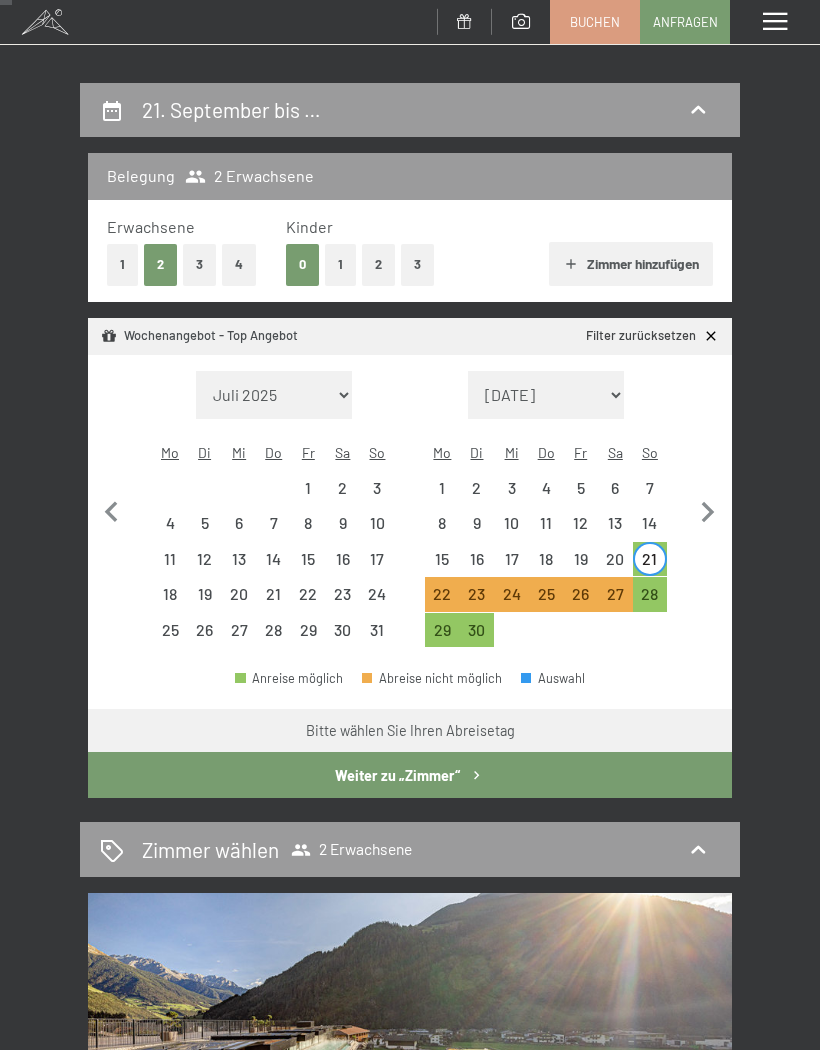 click on "28" at bounding box center [650, 601] 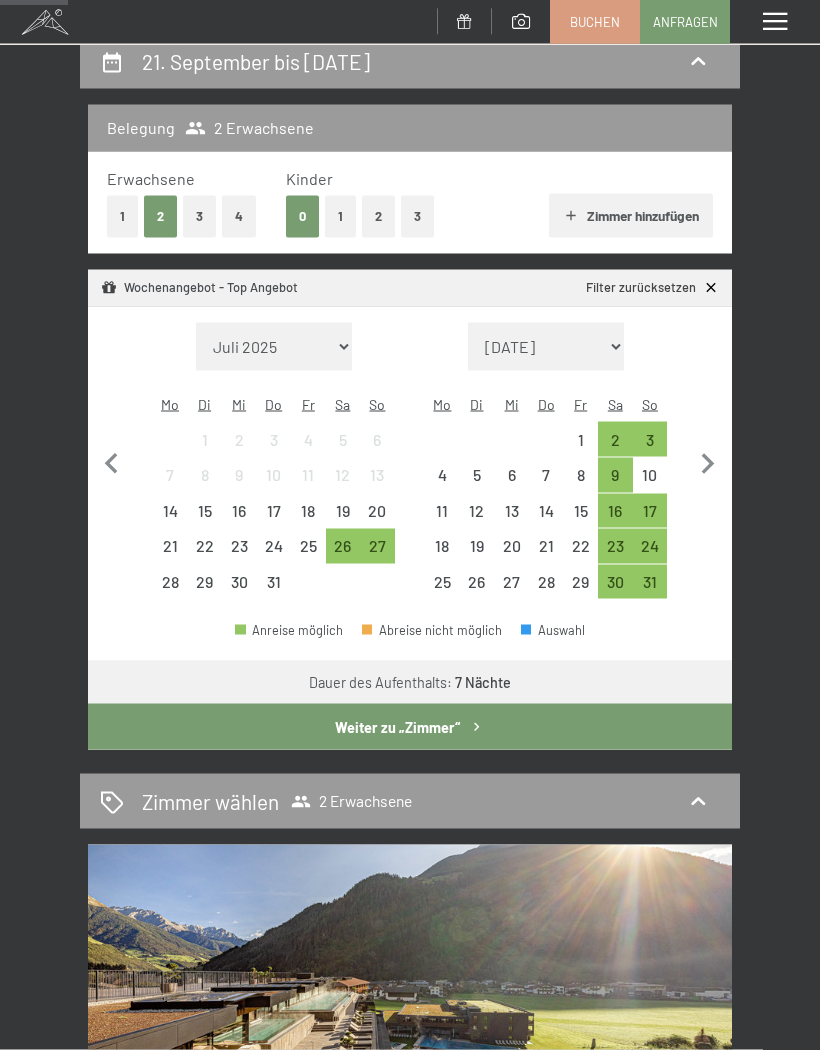 scroll, scrollTop: 0, scrollLeft: 0, axis: both 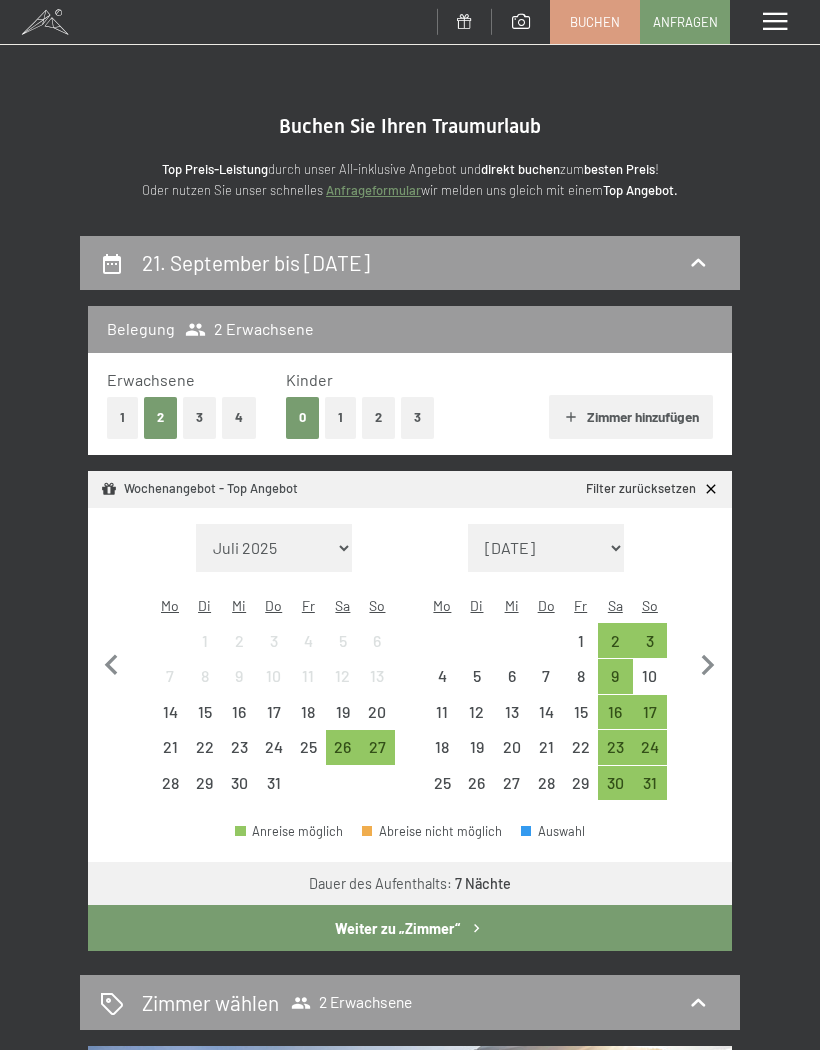 select on "2025-09-01" 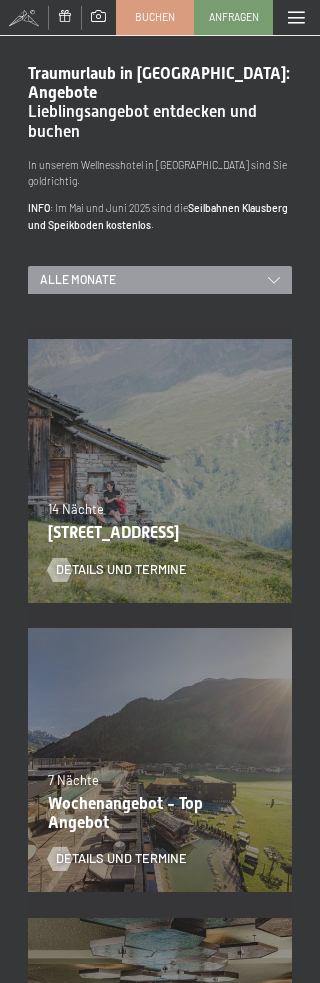 scroll, scrollTop: 0, scrollLeft: 0, axis: both 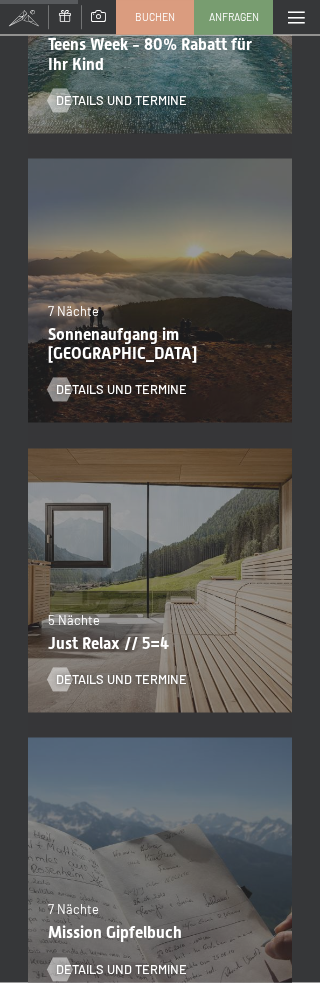 click on "Just Relax // 5=4" at bounding box center (156, 643) 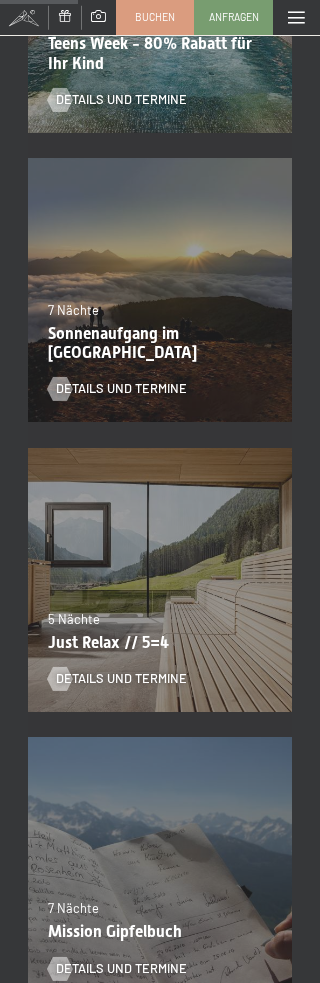 click on "Details und Termine" at bounding box center [121, 679] 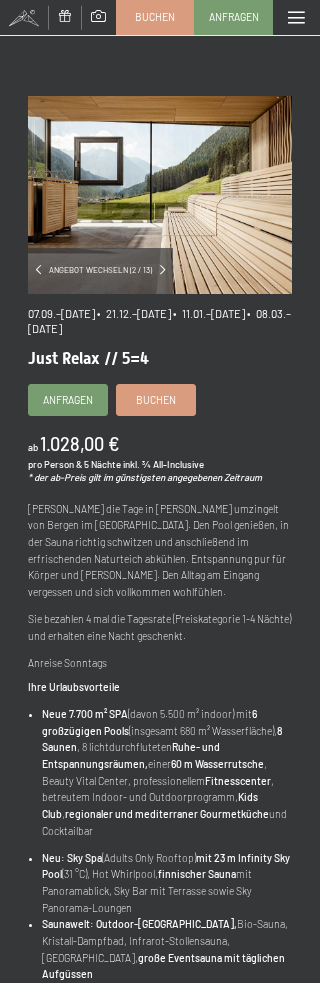 scroll, scrollTop: 0, scrollLeft: 0, axis: both 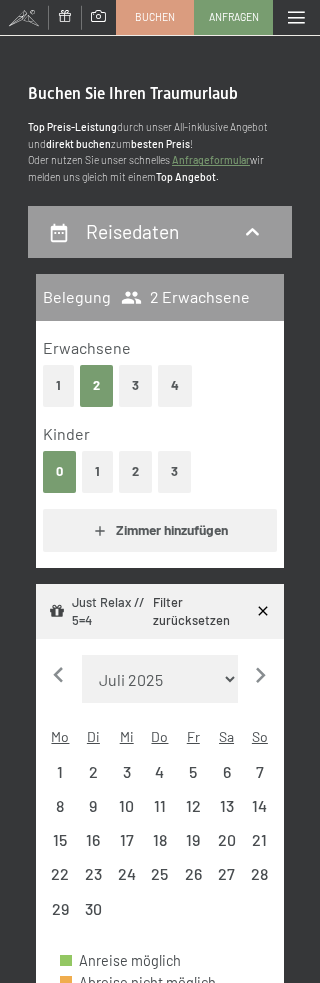 select on "[DATE]" 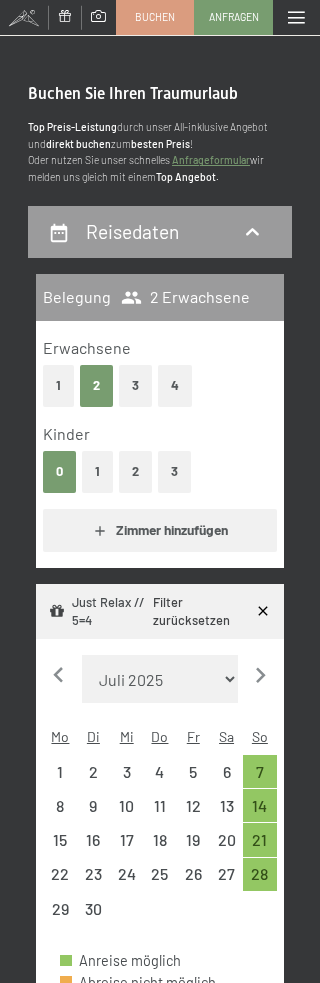 click on "21" at bounding box center [259, 846] 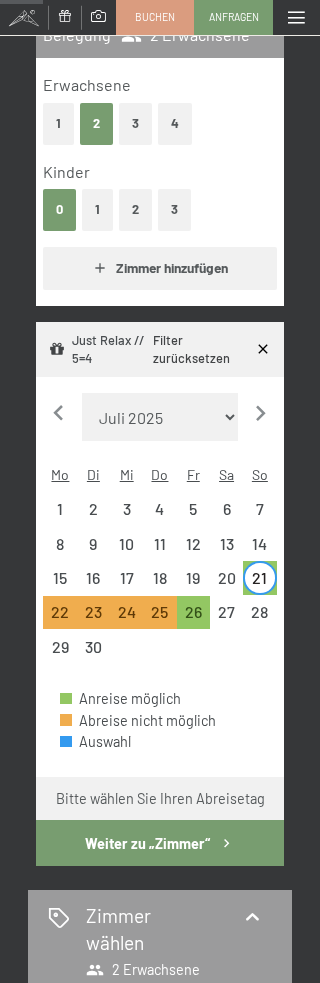 click on "Weiter zu „Zimmer“" at bounding box center (160, 843) 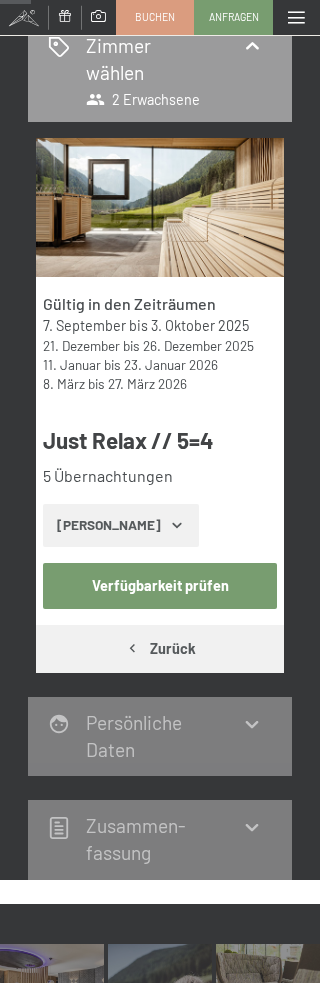 scroll, scrollTop: 203, scrollLeft: 0, axis: vertical 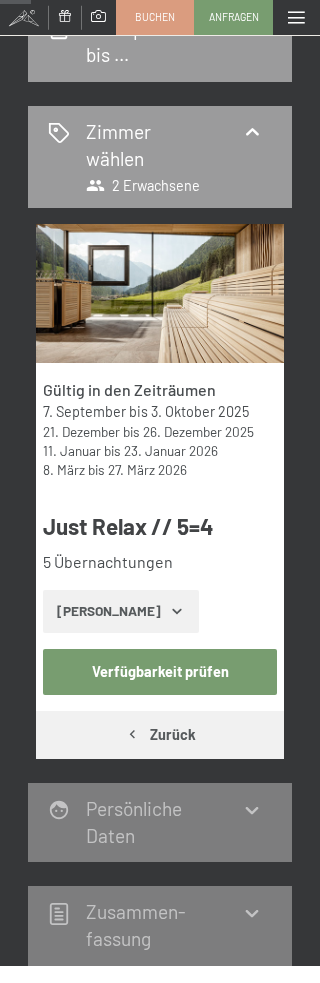 click 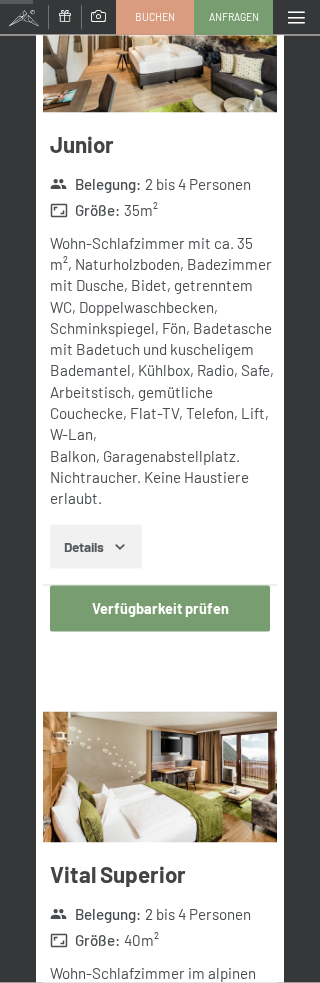 click on "Verfügbarkeit prüfen" at bounding box center [159, 609] 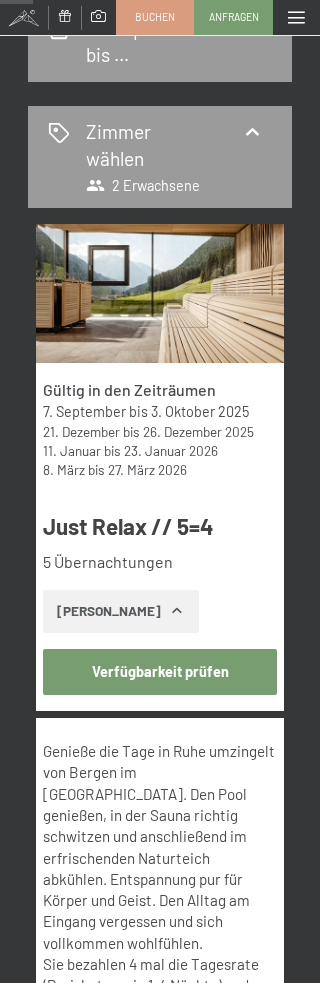 select on "2025-09-01" 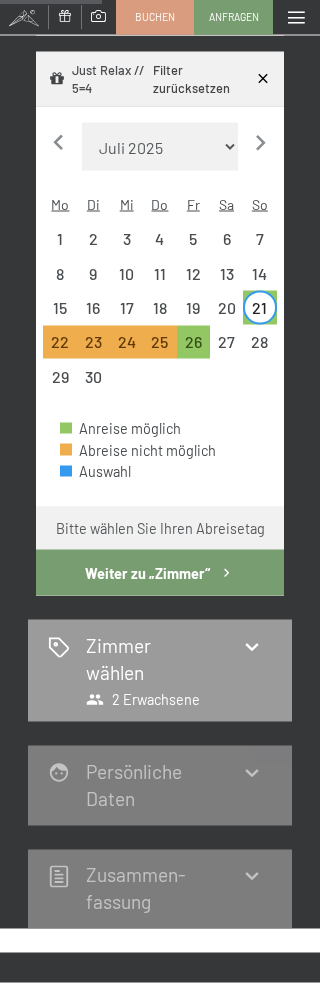 scroll, scrollTop: 541, scrollLeft: 0, axis: vertical 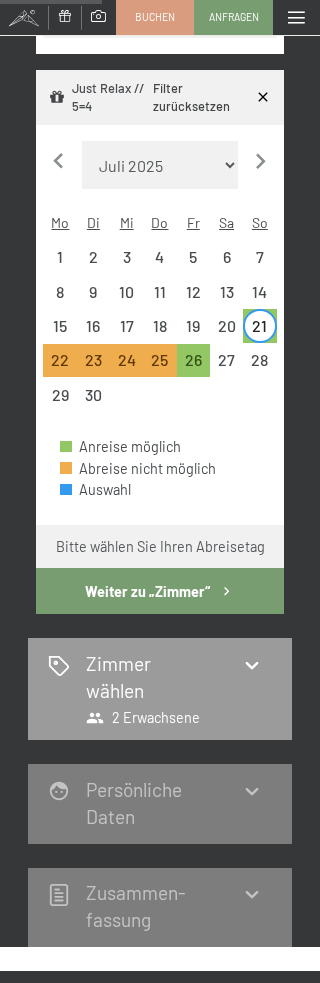 click 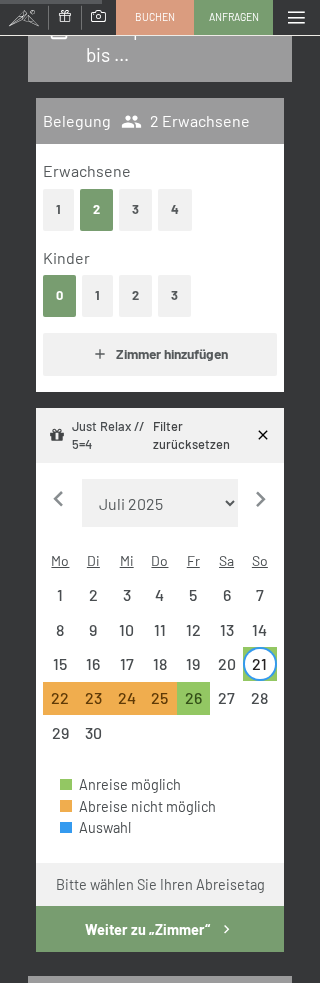 select on "2025-09-01" 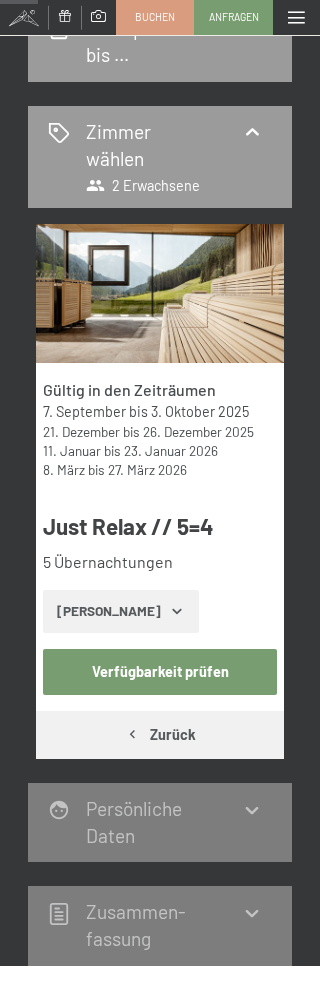 click 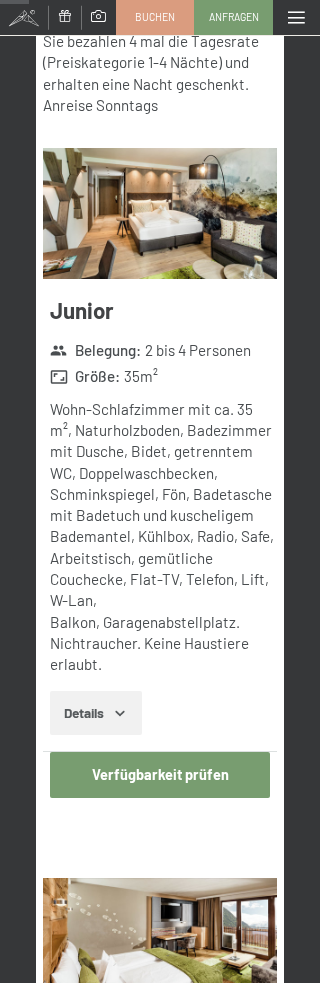 scroll, scrollTop: 1125, scrollLeft: 0, axis: vertical 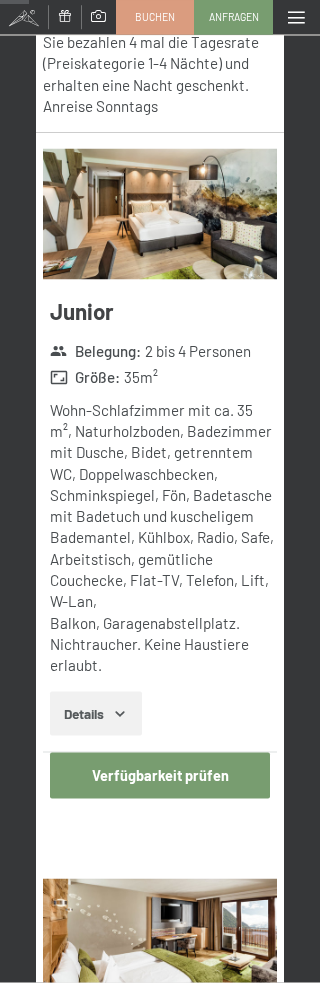 click on "Verfügbarkeit prüfen" at bounding box center [159, 776] 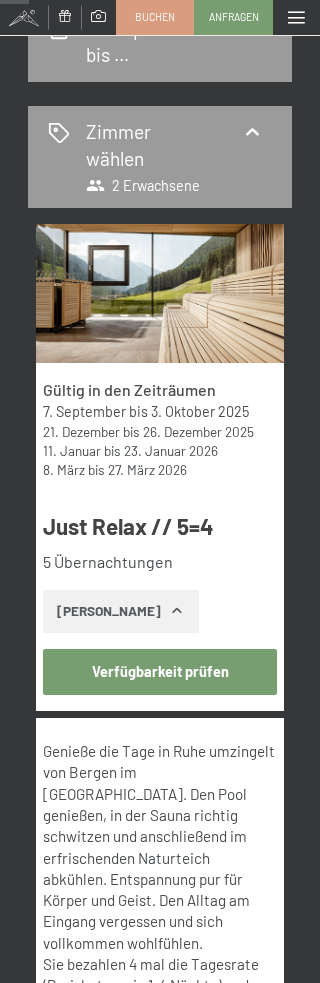 select on "2025-09-01" 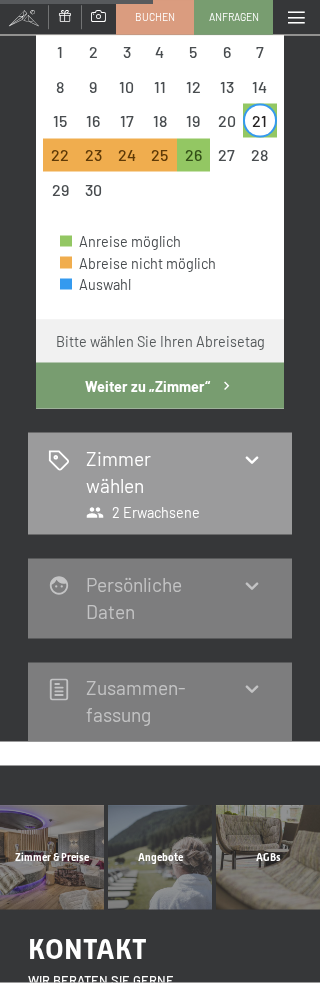 scroll, scrollTop: 736, scrollLeft: 0, axis: vertical 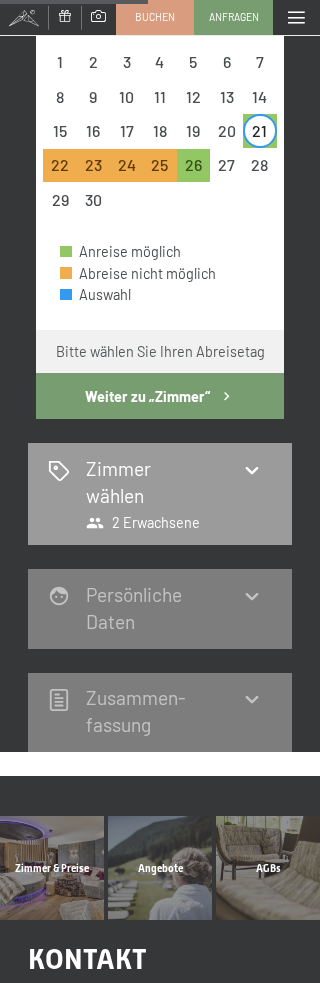 click 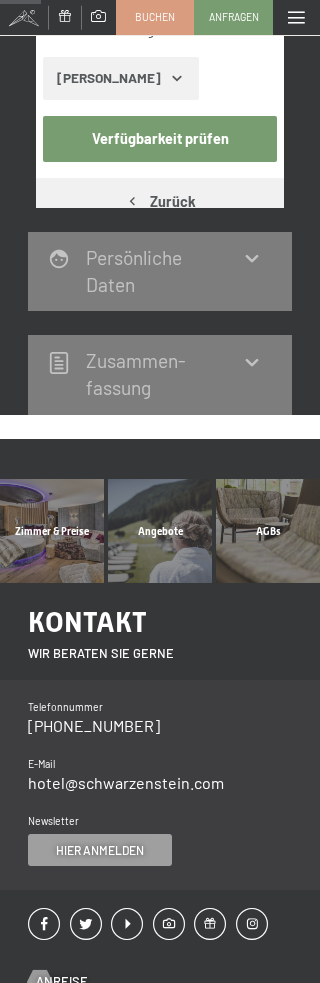 scroll, scrollTop: 203, scrollLeft: 0, axis: vertical 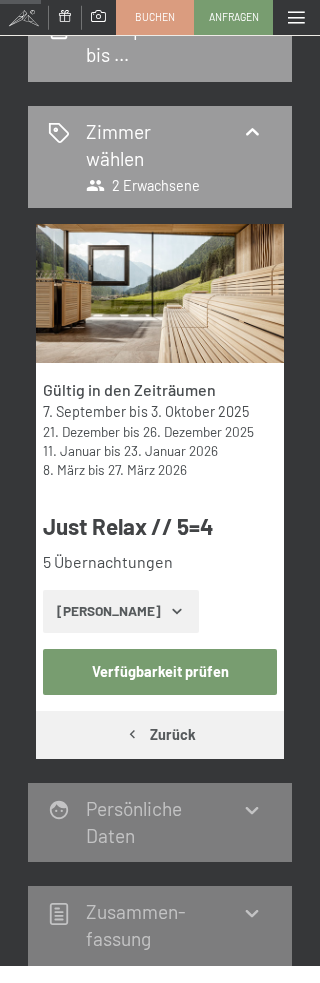 click on "23. Januar 2026" at bounding box center [171, 450] 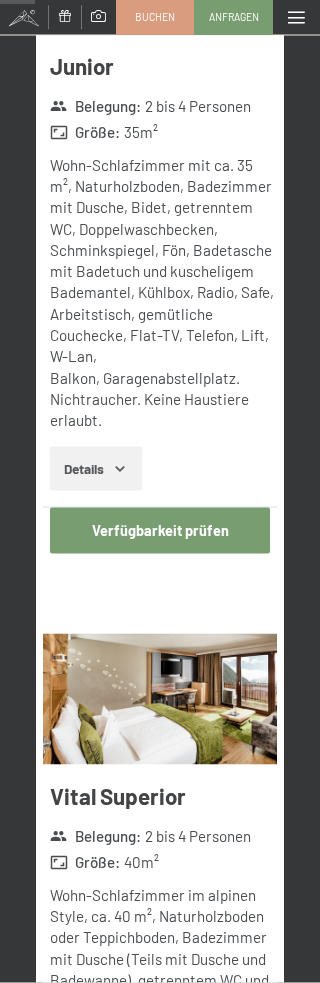scroll, scrollTop: 1366, scrollLeft: 0, axis: vertical 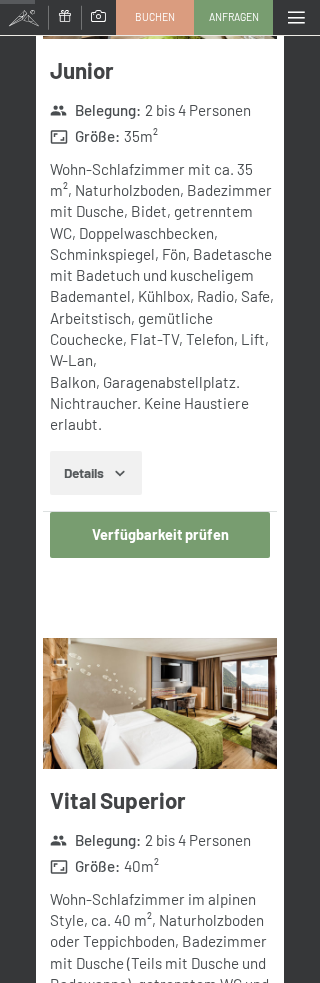 click on "Details" at bounding box center (95, 473) 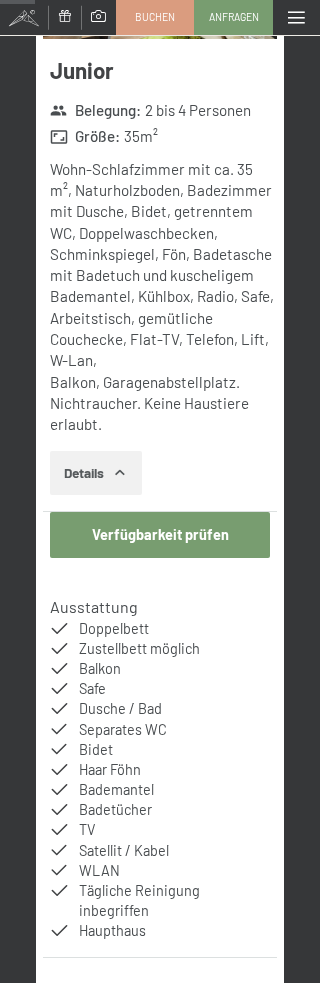 click on "Verfügbarkeit prüfen" at bounding box center (159, 535) 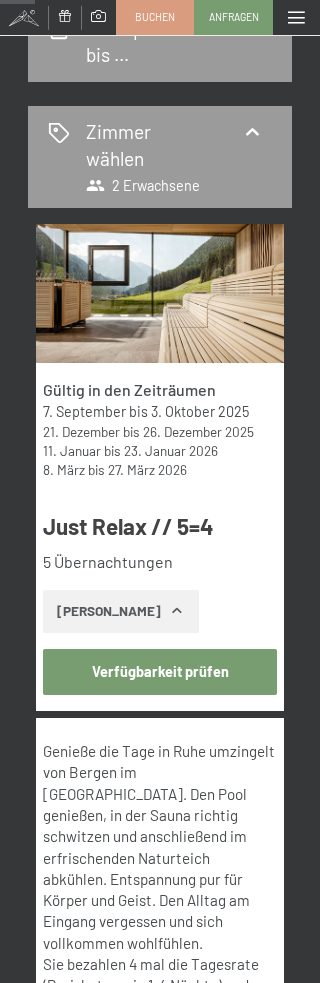 select on "2025-09-01" 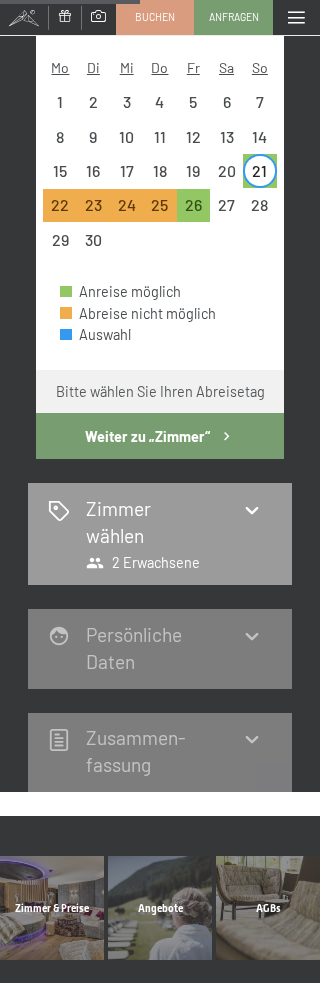 scroll, scrollTop: 695, scrollLeft: 0, axis: vertical 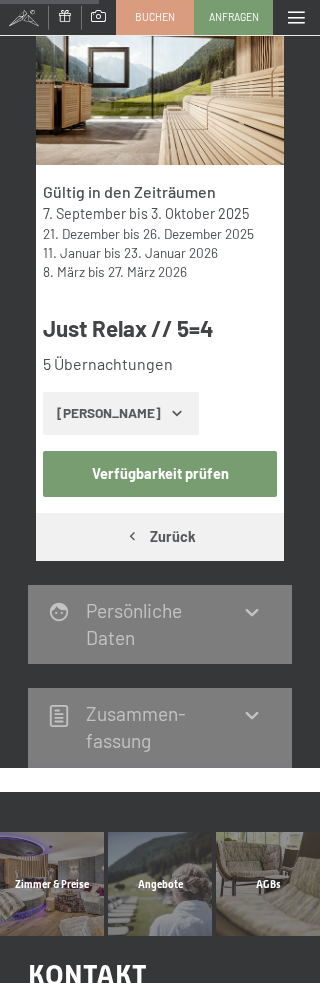 click 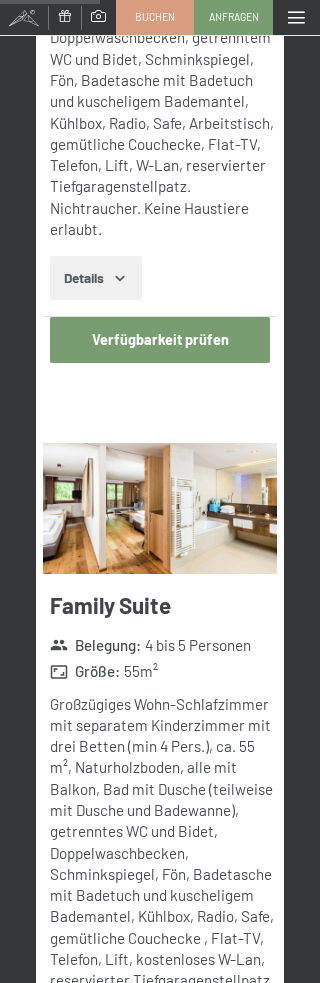 scroll, scrollTop: 3877, scrollLeft: 0, axis: vertical 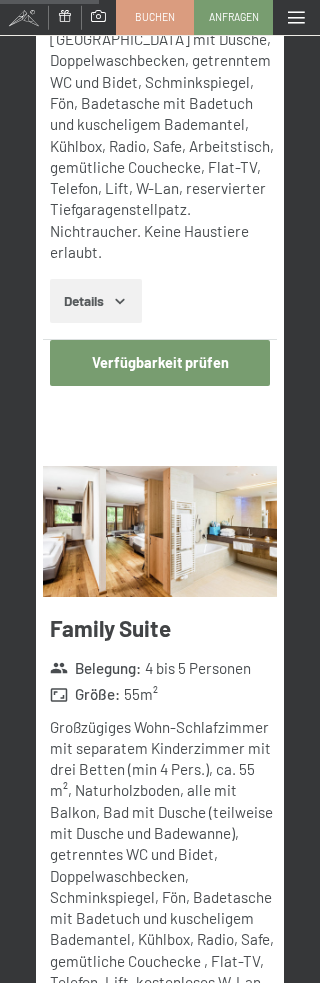 click at bounding box center [159, 531] 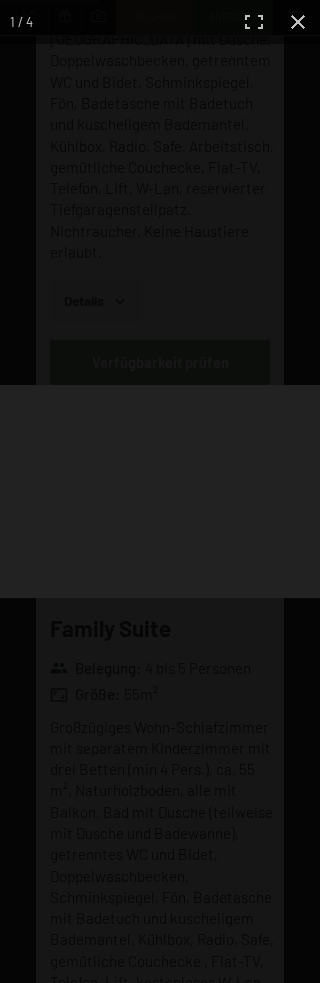 click at bounding box center [160, 491] 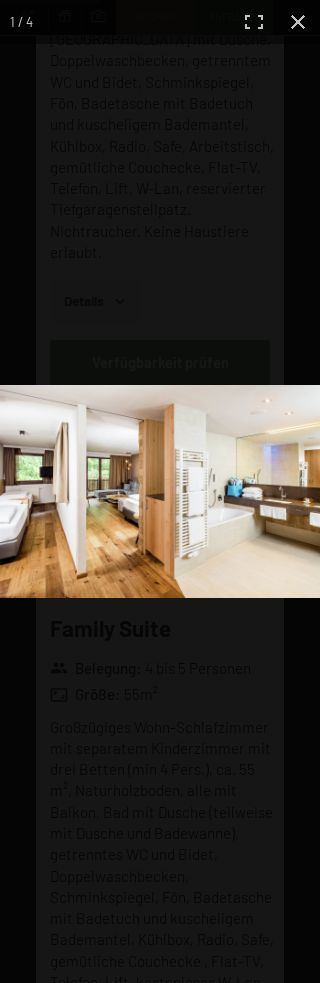 click at bounding box center (160, 491) 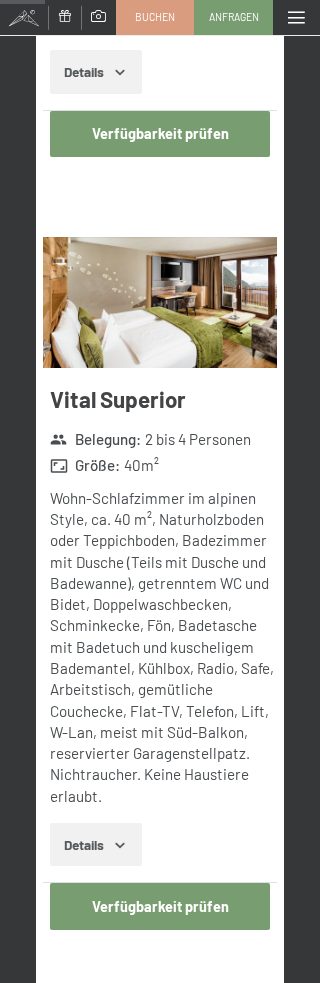 scroll, scrollTop: 1765, scrollLeft: 0, axis: vertical 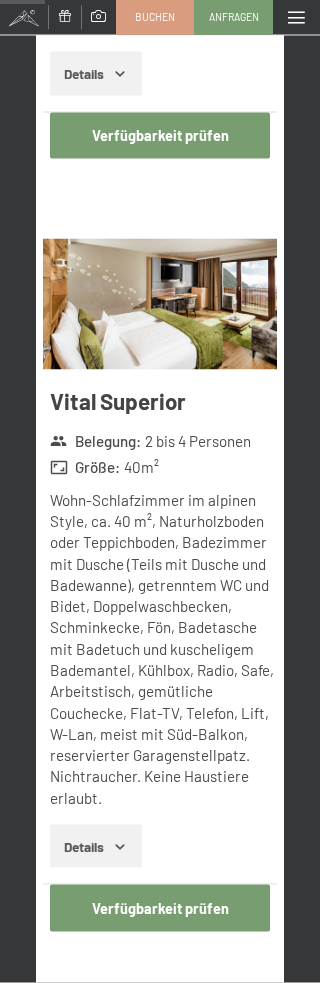 click on "Verfügbarkeit prüfen" at bounding box center [159, 908] 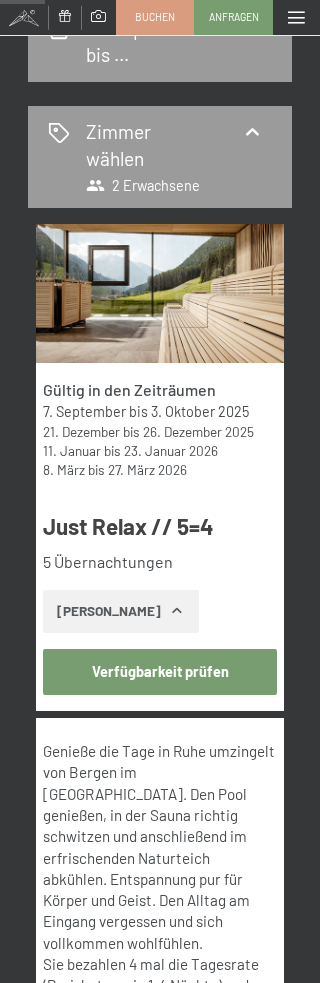 select on "2025-09-01" 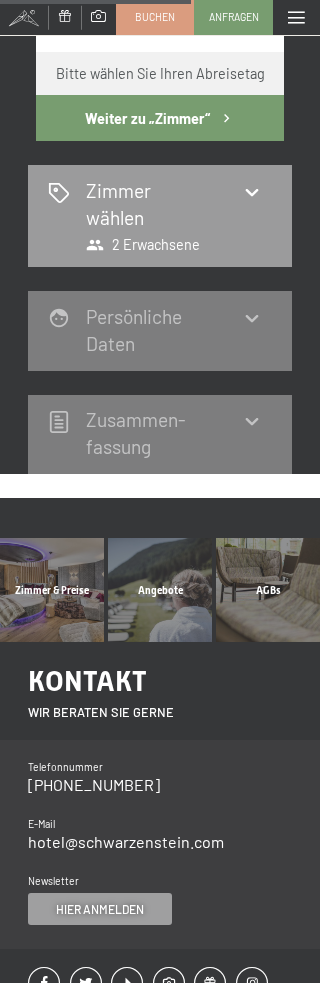 scroll, scrollTop: 1013, scrollLeft: 0, axis: vertical 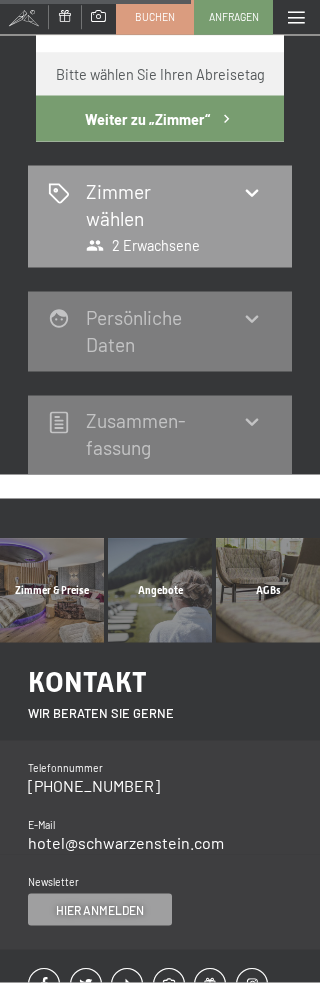 click on "Zusammen­fassung" at bounding box center (136, 434) 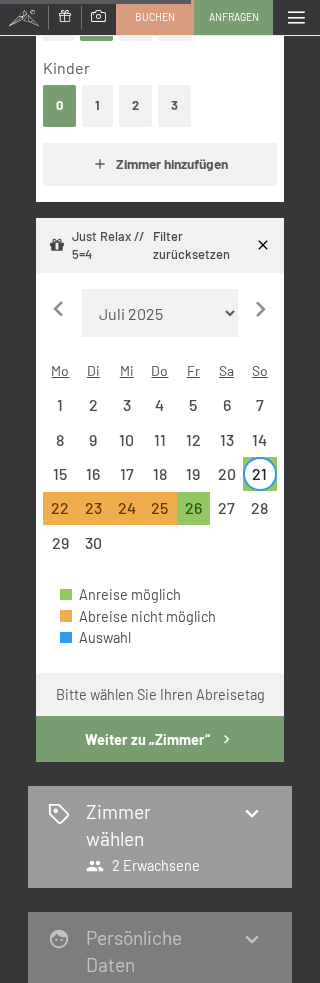 click 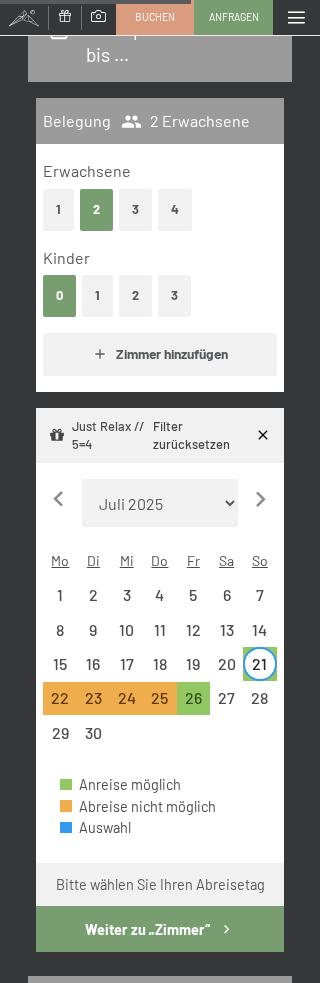 select on "2025-09-01" 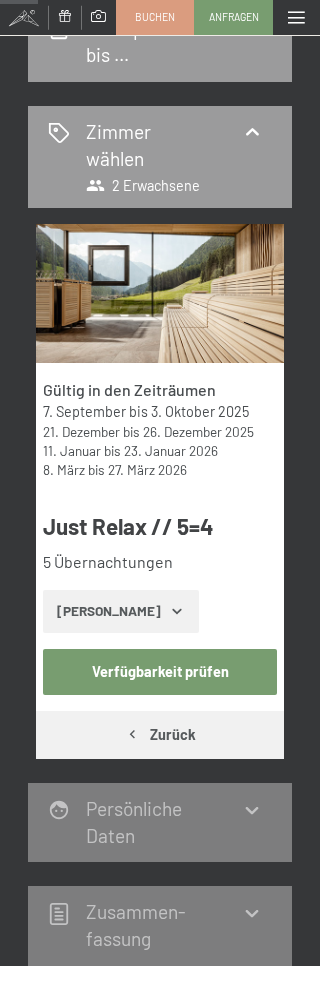 click on "Zimmer wählen" at bounding box center (148, 146) 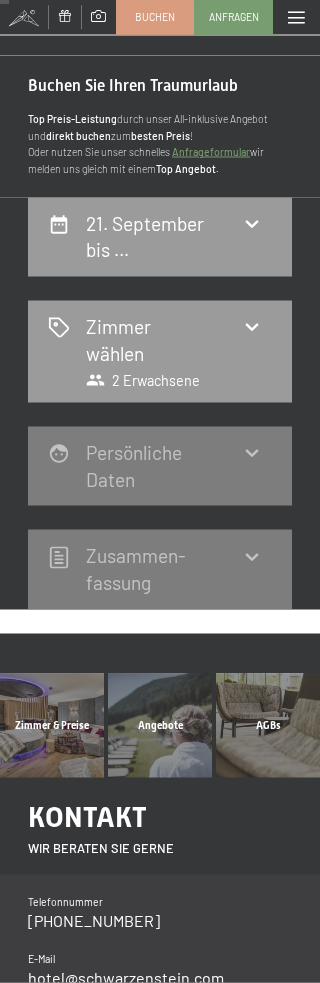 scroll, scrollTop: 0, scrollLeft: 0, axis: both 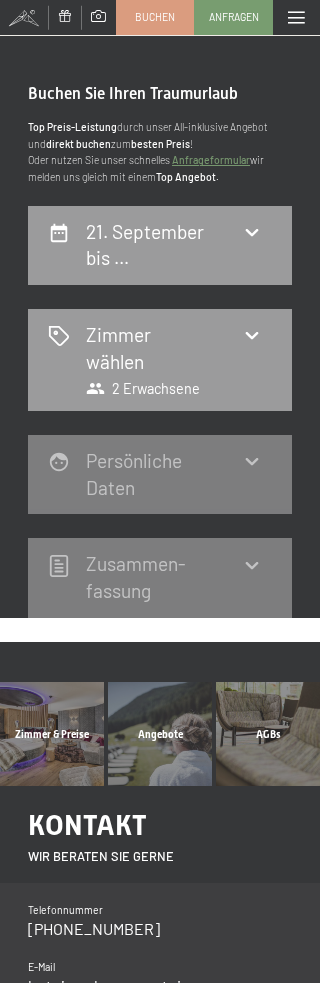 click 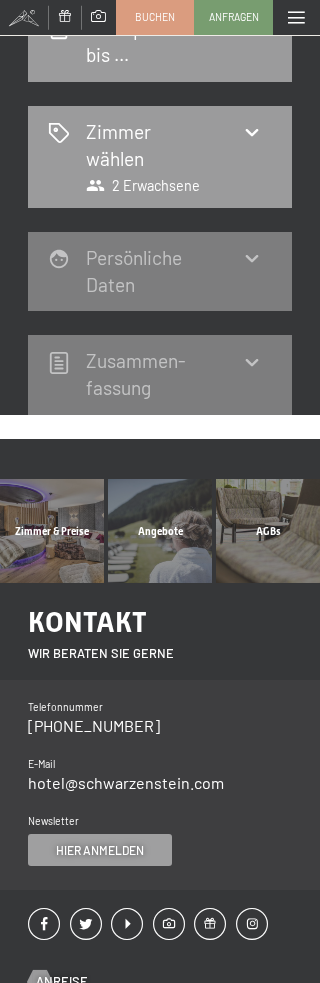 select on "2025-09-01" 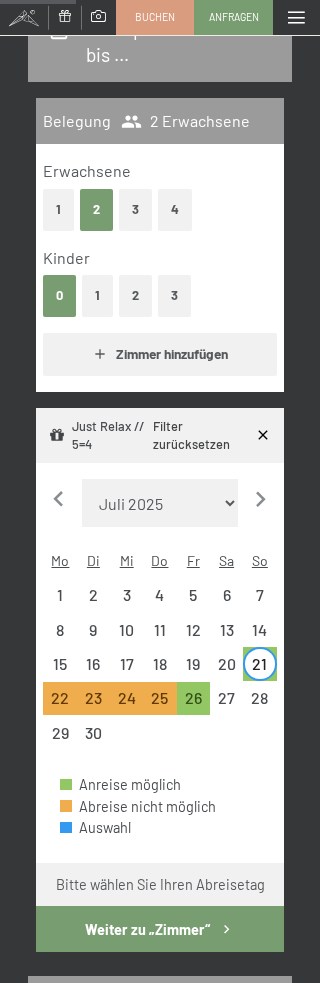 click on "26" at bounding box center [193, 704] 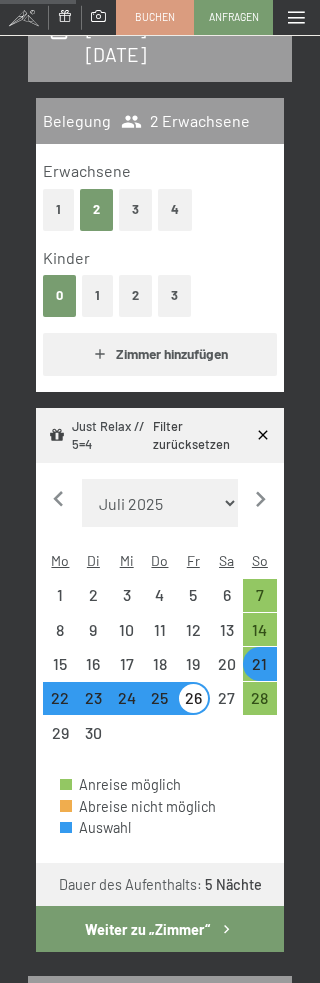 select on "2025-09-01" 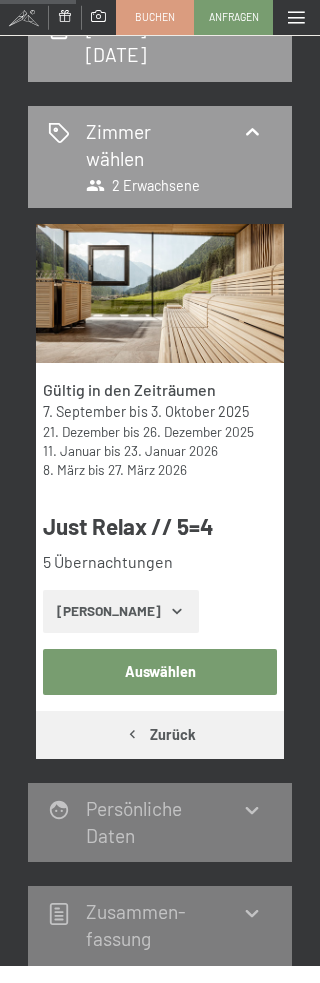 click on "Zeige Zimmer" at bounding box center [120, 612] 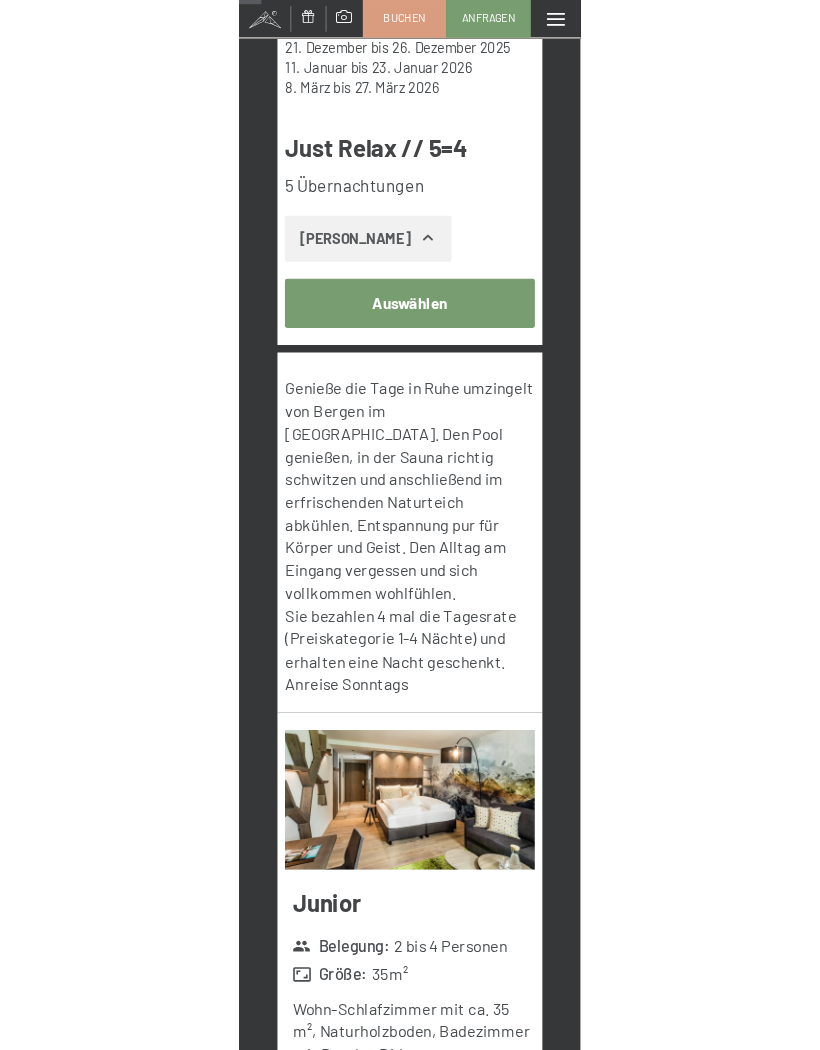 scroll, scrollTop: 621, scrollLeft: 0, axis: vertical 